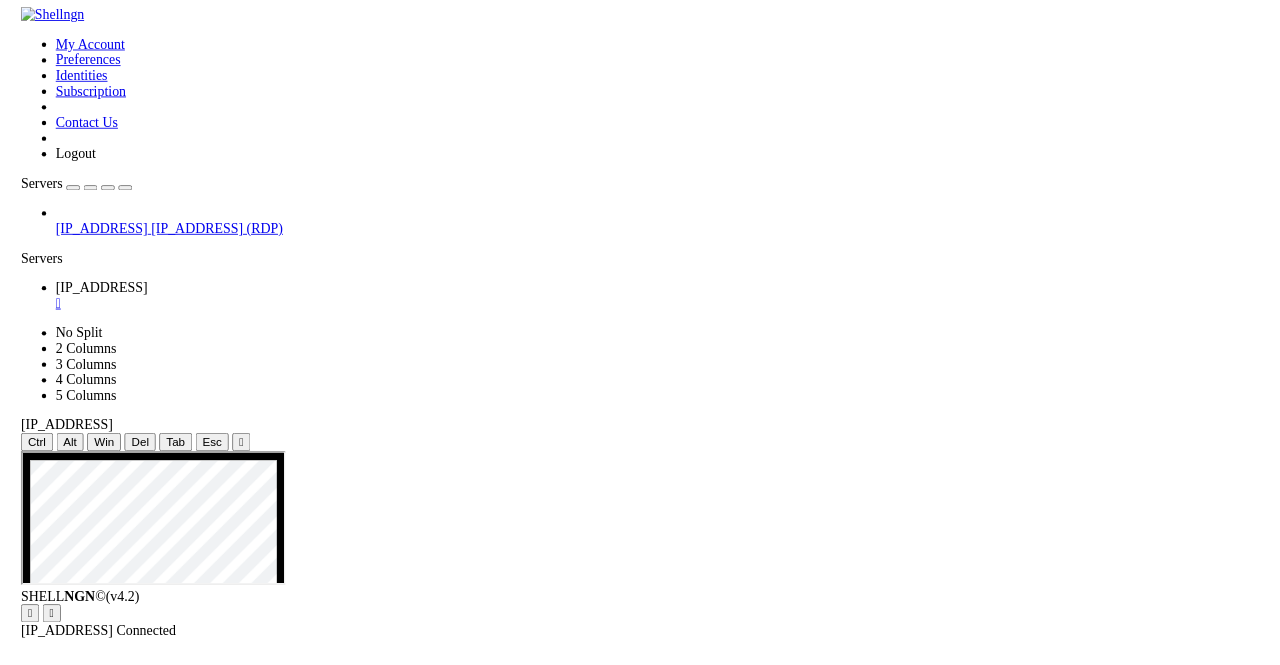 scroll, scrollTop: 0, scrollLeft: 0, axis: both 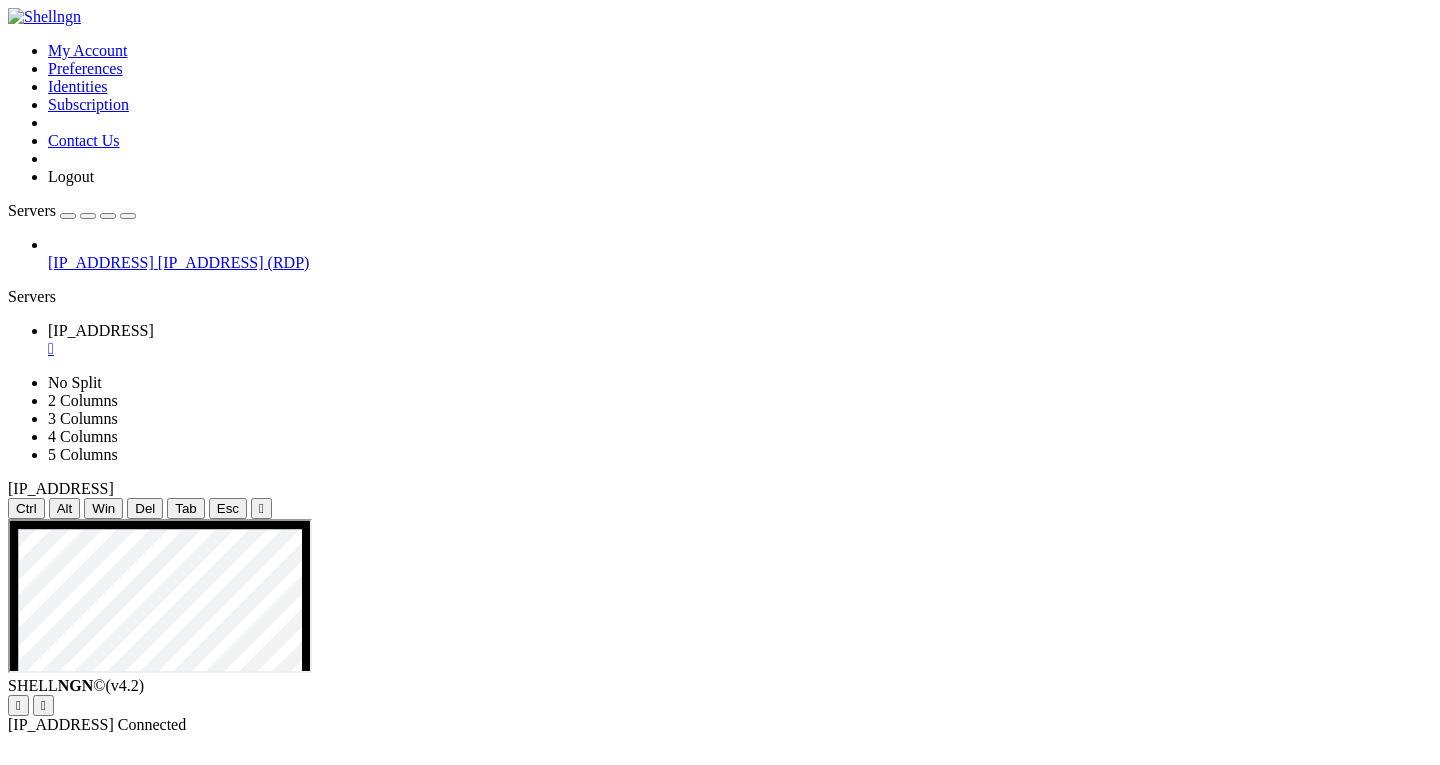 click at bounding box center (610, 1501) 